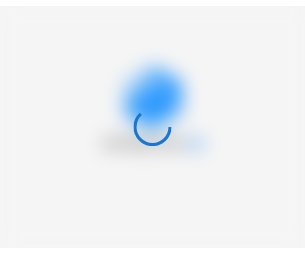scroll, scrollTop: 0, scrollLeft: 0, axis: both 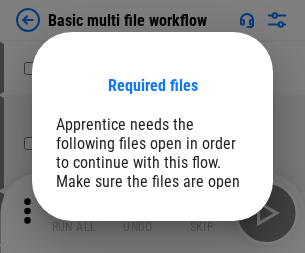 click on "Open" at bounding box center (209, 265) 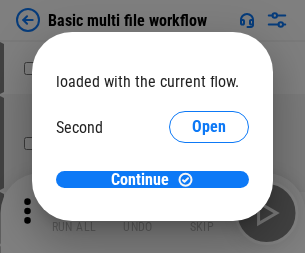 click on "Open" at bounding box center [209, 188] 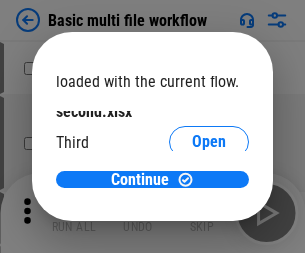 scroll, scrollTop: 57, scrollLeft: 0, axis: vertical 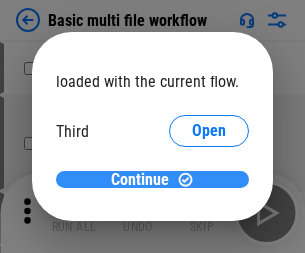 click on "Continue" at bounding box center (140, 180) 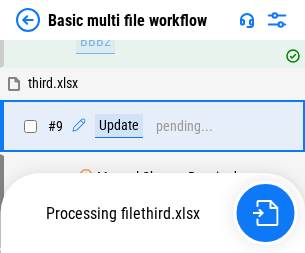 scroll, scrollTop: 696, scrollLeft: 0, axis: vertical 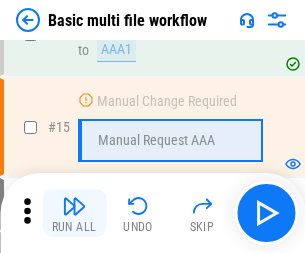 click at bounding box center [74, 206] 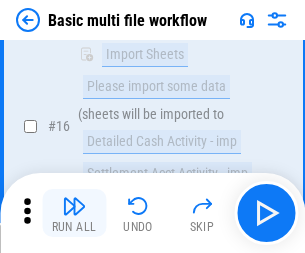 click at bounding box center [74, 206] 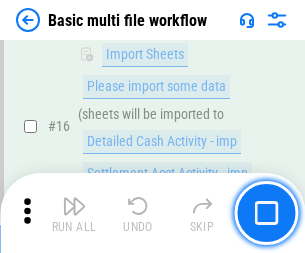 scroll, scrollTop: 1331, scrollLeft: 0, axis: vertical 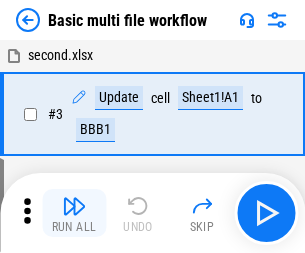 click at bounding box center [74, 206] 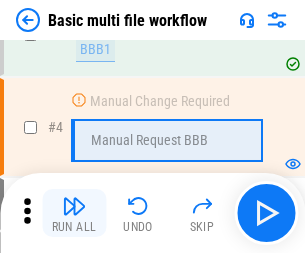 click at bounding box center [74, 206] 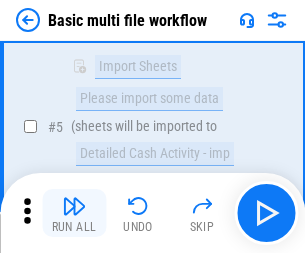 click at bounding box center [74, 206] 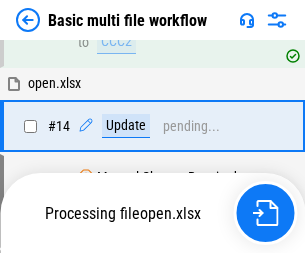scroll, scrollTop: 1046, scrollLeft: 0, axis: vertical 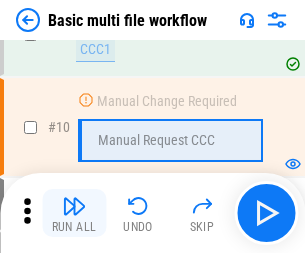 click at bounding box center [74, 206] 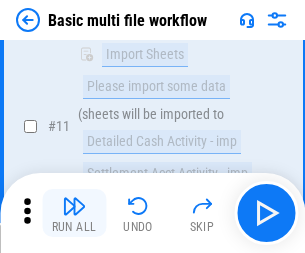 click at bounding box center (74, 206) 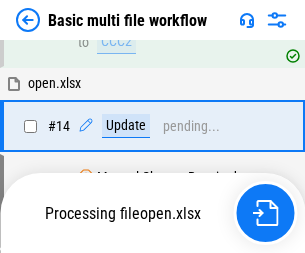 scroll, scrollTop: 1190, scrollLeft: 0, axis: vertical 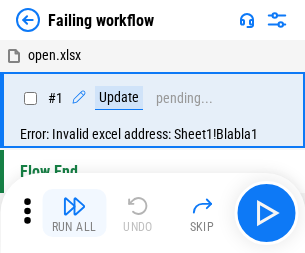 click at bounding box center (74, 206) 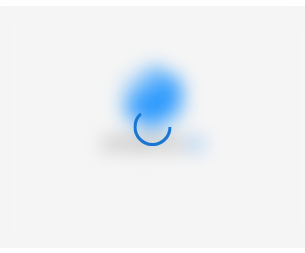 scroll, scrollTop: 0, scrollLeft: 0, axis: both 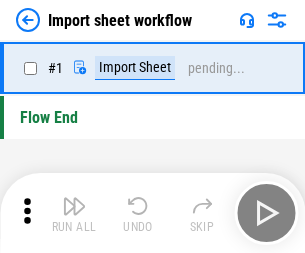 click at bounding box center [74, 206] 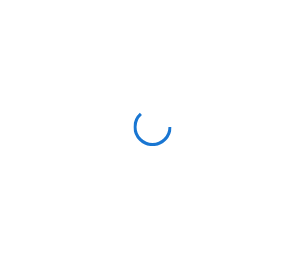 scroll, scrollTop: 0, scrollLeft: 0, axis: both 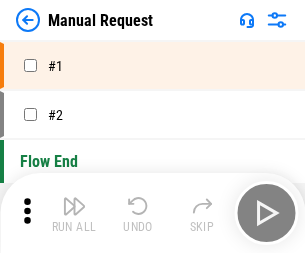 click at bounding box center (74, 206) 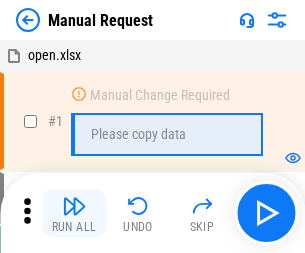 click at bounding box center (74, 206) 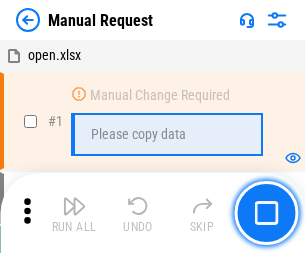 scroll, scrollTop: 68, scrollLeft: 0, axis: vertical 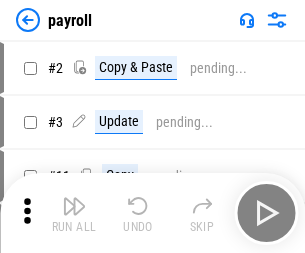 click at bounding box center [74, 206] 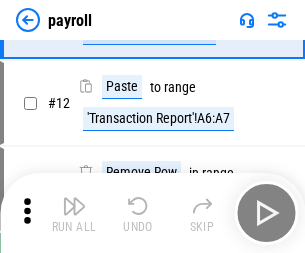 scroll, scrollTop: 145, scrollLeft: 0, axis: vertical 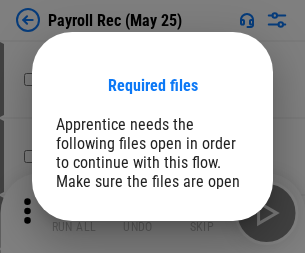 click on "Open" at bounding box center (209, 287) 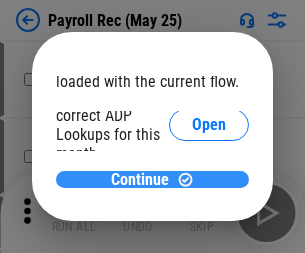 click on "Continue" at bounding box center (140, 180) 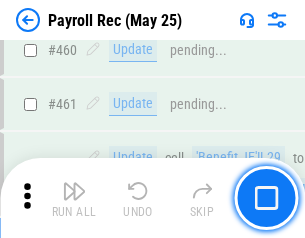 scroll, scrollTop: 10658, scrollLeft: 0, axis: vertical 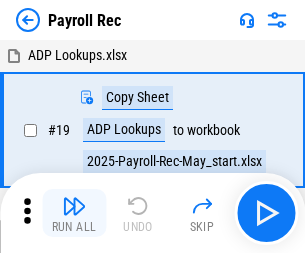 click at bounding box center [74, 206] 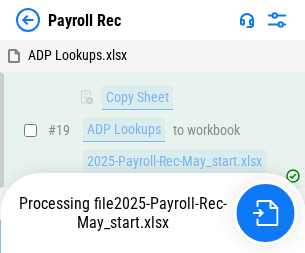 scroll, scrollTop: 122, scrollLeft: 0, axis: vertical 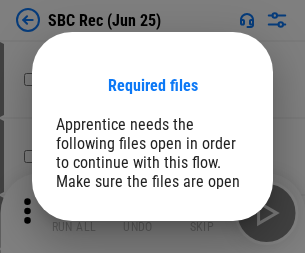 click on "Open" at bounding box center [209, 287] 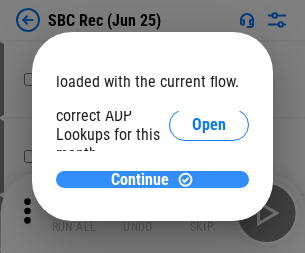 click on "Continue" at bounding box center [140, 180] 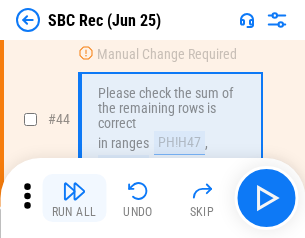 click at bounding box center (74, 191) 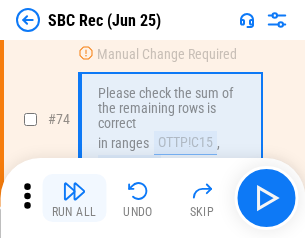 click at bounding box center [74, 191] 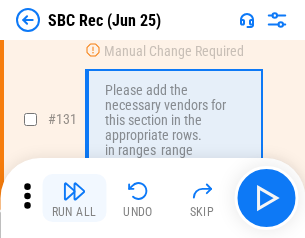 click at bounding box center [74, 191] 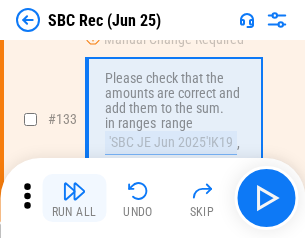 click at bounding box center [74, 191] 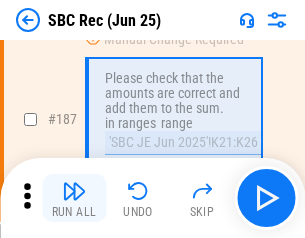 click at bounding box center [74, 191] 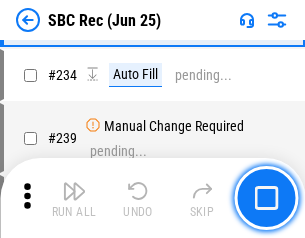 scroll, scrollTop: 6425, scrollLeft: 0, axis: vertical 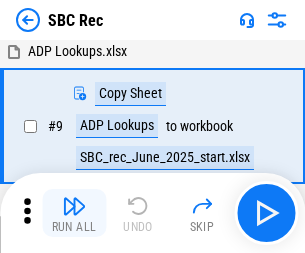 click at bounding box center (74, 206) 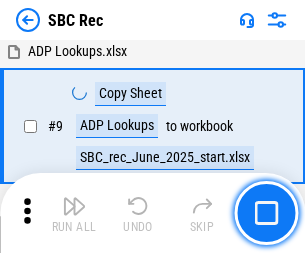scroll, scrollTop: 131, scrollLeft: 0, axis: vertical 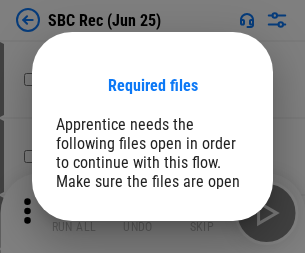 click on "Open" at bounding box center [209, 287] 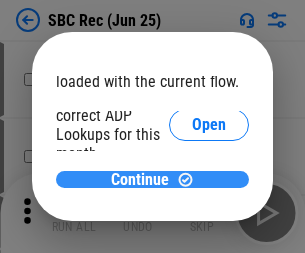 click on "Continue" at bounding box center (140, 180) 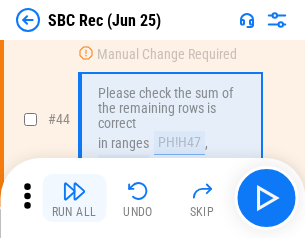 click at bounding box center (74, 191) 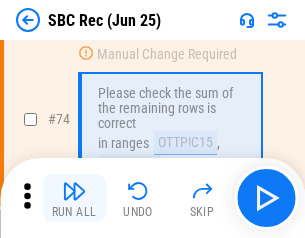 click at bounding box center [74, 191] 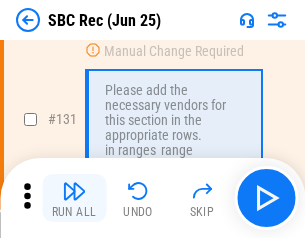 click at bounding box center (74, 191) 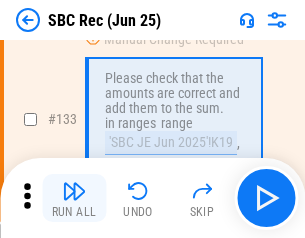 click at bounding box center (74, 191) 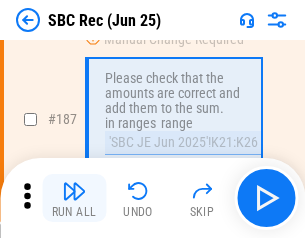 click at bounding box center [74, 191] 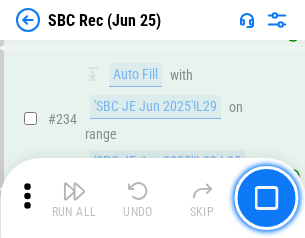 scroll, scrollTop: 6425, scrollLeft: 0, axis: vertical 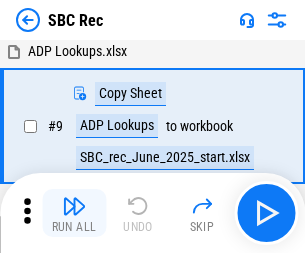 click at bounding box center (74, 206) 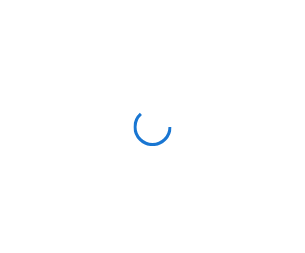scroll, scrollTop: 0, scrollLeft: 0, axis: both 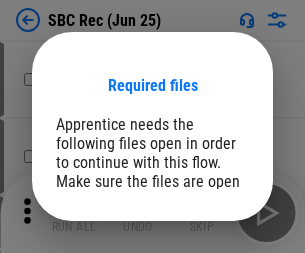 click on "Open" at bounding box center [209, 287] 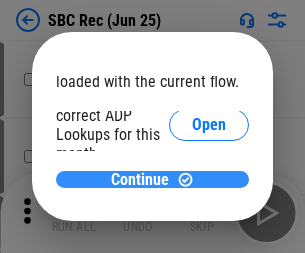 click on "Continue" at bounding box center [140, 180] 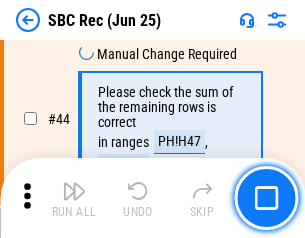 click at bounding box center [74, 191] 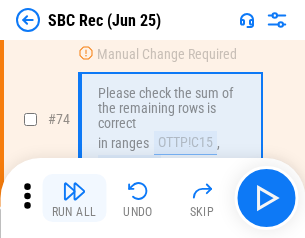 click at bounding box center [74, 191] 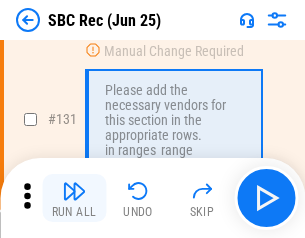 click at bounding box center [74, 191] 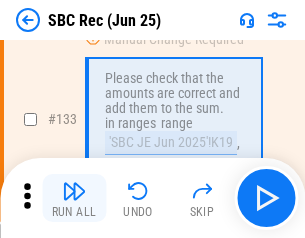 click at bounding box center (74, 191) 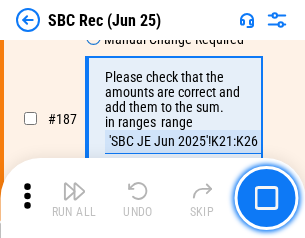 click at bounding box center (74, 191) 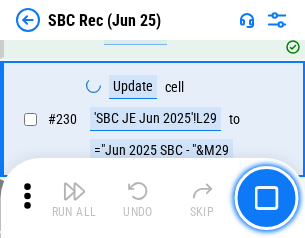 scroll, scrollTop: 6425, scrollLeft: 0, axis: vertical 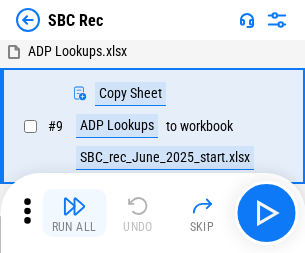 click at bounding box center (74, 206) 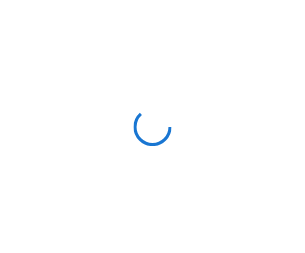 scroll, scrollTop: 0, scrollLeft: 0, axis: both 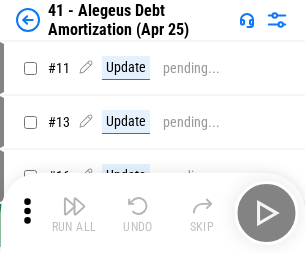 click at bounding box center [74, 206] 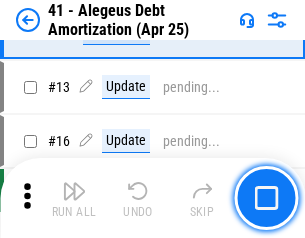 scroll, scrollTop: 247, scrollLeft: 0, axis: vertical 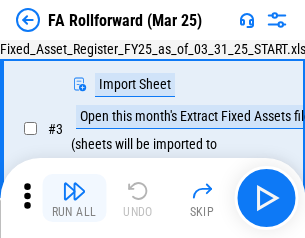 click at bounding box center [74, 191] 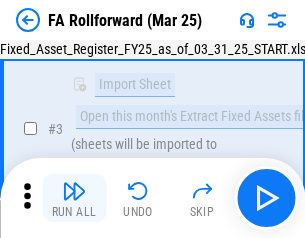 click at bounding box center (74, 191) 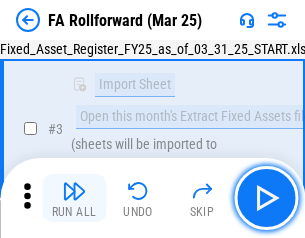 scroll, scrollTop: 184, scrollLeft: 0, axis: vertical 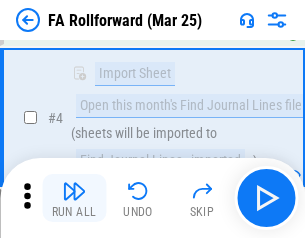 click at bounding box center (74, 191) 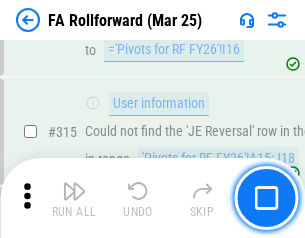 scroll, scrollTop: 9517, scrollLeft: 0, axis: vertical 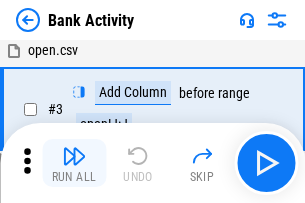 click at bounding box center [74, 156] 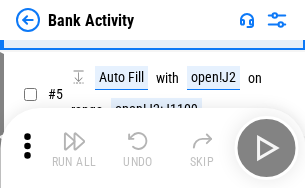 scroll, scrollTop: 106, scrollLeft: 0, axis: vertical 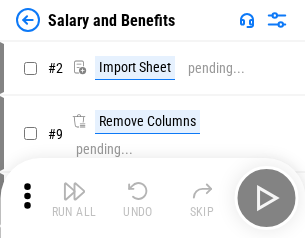 click at bounding box center (74, 191) 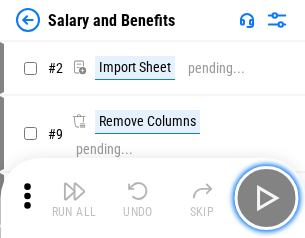 scroll, scrollTop: 27, scrollLeft: 0, axis: vertical 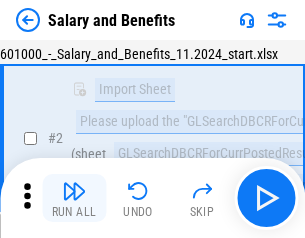 click at bounding box center [74, 191] 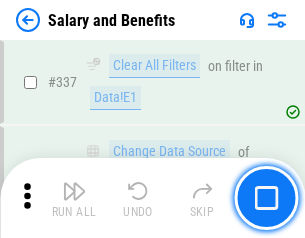 scroll, scrollTop: 9364, scrollLeft: 0, axis: vertical 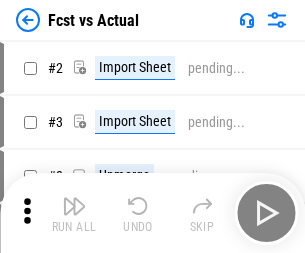 click at bounding box center [74, 206] 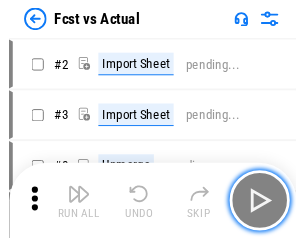 scroll, scrollTop: 26, scrollLeft: 0, axis: vertical 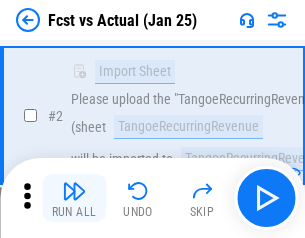click at bounding box center (74, 191) 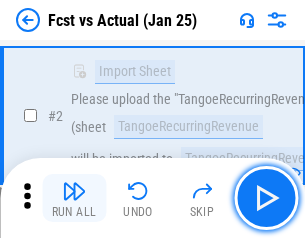 scroll, scrollTop: 187, scrollLeft: 0, axis: vertical 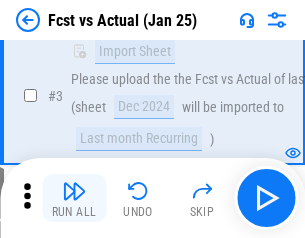 click at bounding box center [74, 191] 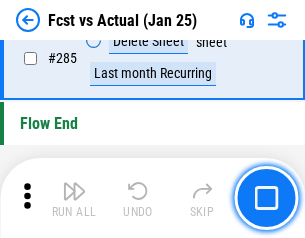 scroll, scrollTop: 9465, scrollLeft: 0, axis: vertical 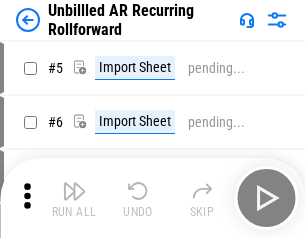 click at bounding box center (74, 191) 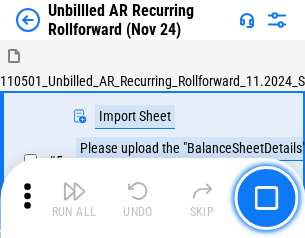 scroll, scrollTop: 43, scrollLeft: 0, axis: vertical 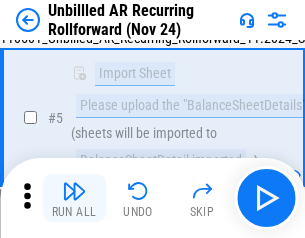 click at bounding box center [74, 191] 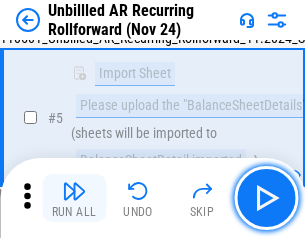scroll, scrollTop: 188, scrollLeft: 0, axis: vertical 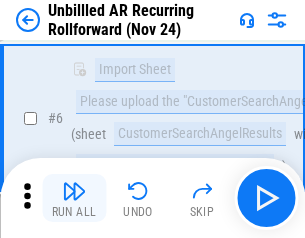 click at bounding box center [74, 191] 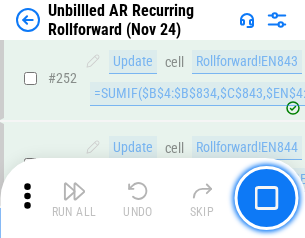 scroll, scrollTop: 6793, scrollLeft: 0, axis: vertical 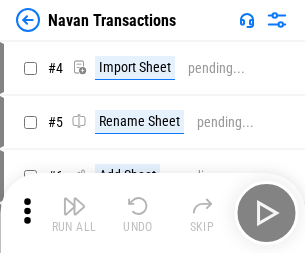 click at bounding box center [74, 206] 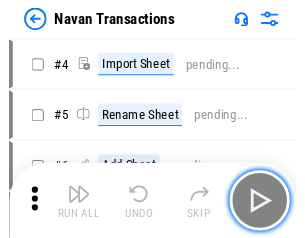 scroll, scrollTop: 32, scrollLeft: 0, axis: vertical 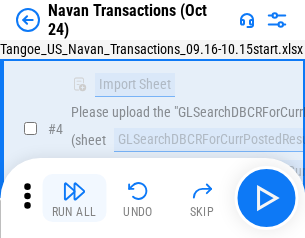 click at bounding box center (74, 191) 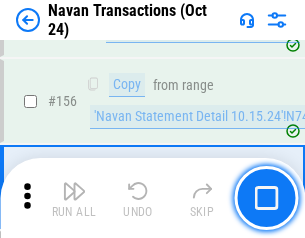 scroll, scrollTop: 6484, scrollLeft: 0, axis: vertical 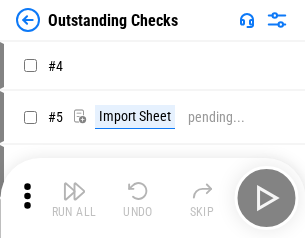 click at bounding box center (74, 191) 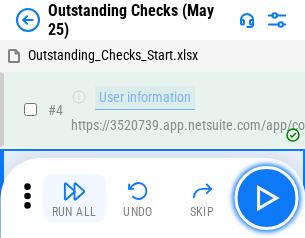 scroll, scrollTop: 84, scrollLeft: 0, axis: vertical 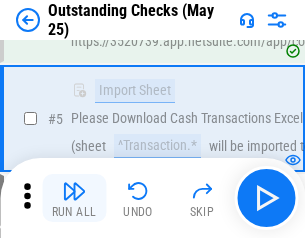 click at bounding box center (74, 191) 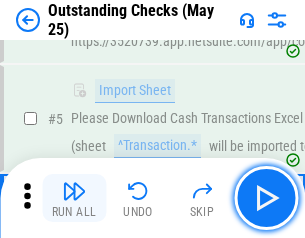 scroll, scrollTop: 209, scrollLeft: 0, axis: vertical 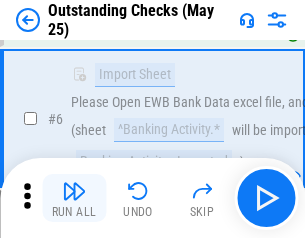 click at bounding box center (74, 191) 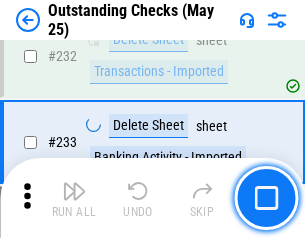 scroll, scrollTop: 6073, scrollLeft: 0, axis: vertical 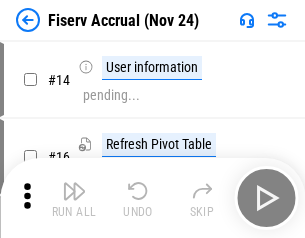 click at bounding box center (74, 191) 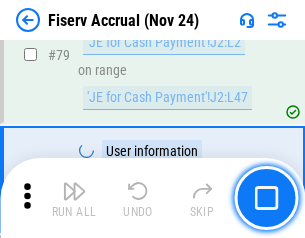 scroll, scrollTop: 2628, scrollLeft: 0, axis: vertical 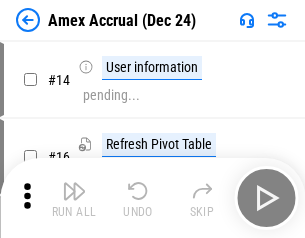 click at bounding box center [74, 191] 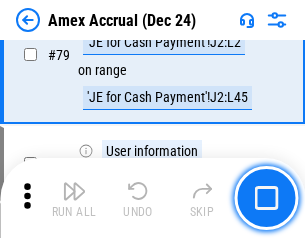 scroll, scrollTop: 2596, scrollLeft: 0, axis: vertical 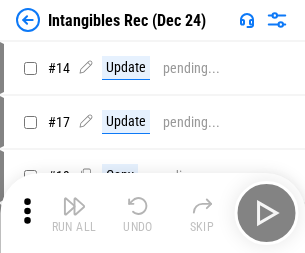 click at bounding box center [74, 206] 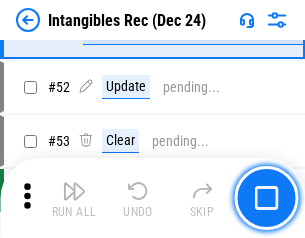 scroll, scrollTop: 779, scrollLeft: 0, axis: vertical 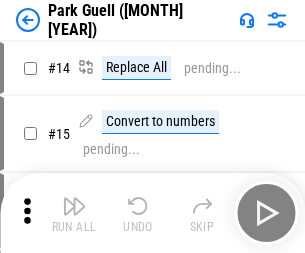 click at bounding box center (74, 206) 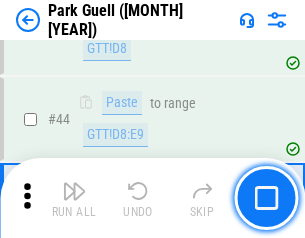scroll, scrollTop: 2501, scrollLeft: 0, axis: vertical 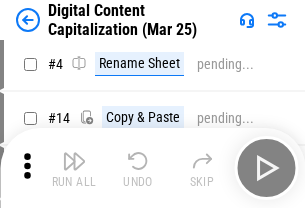 click at bounding box center [74, 161] 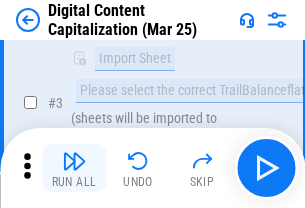 click at bounding box center [74, 161] 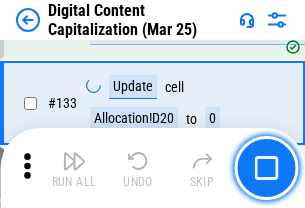 scroll, scrollTop: 2121, scrollLeft: 0, axis: vertical 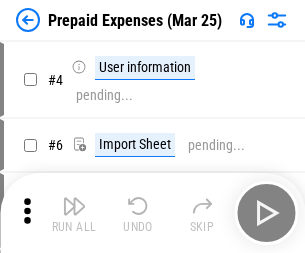 click at bounding box center (74, 206) 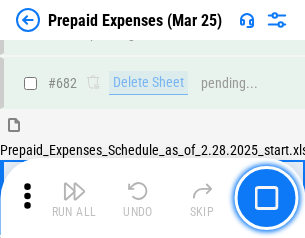 scroll, scrollTop: 5381, scrollLeft: 0, axis: vertical 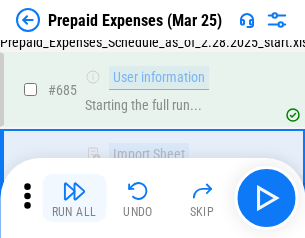 click at bounding box center [74, 191] 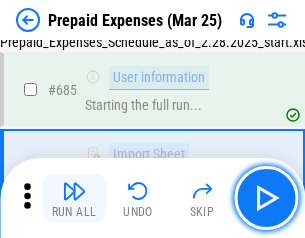 scroll, scrollTop: 5499, scrollLeft: 0, axis: vertical 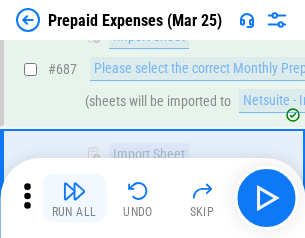 click at bounding box center [74, 191] 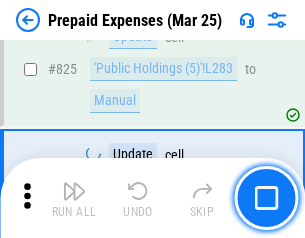 scroll, scrollTop: 8514, scrollLeft: 0, axis: vertical 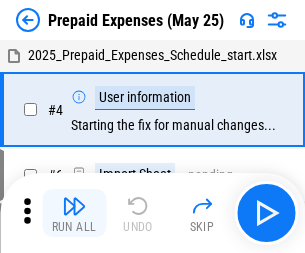 click at bounding box center [74, 206] 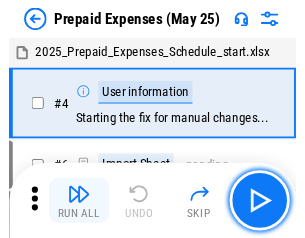 scroll, scrollTop: 88, scrollLeft: 0, axis: vertical 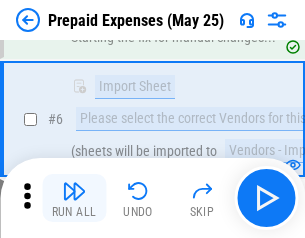click at bounding box center (74, 191) 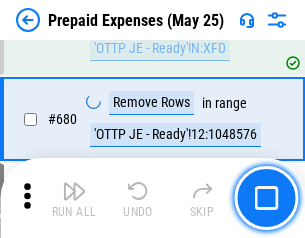 scroll, scrollTop: 6964, scrollLeft: 0, axis: vertical 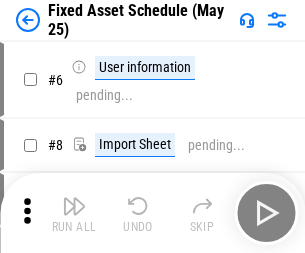 click at bounding box center [74, 206] 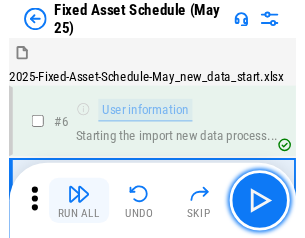 scroll, scrollTop: 108, scrollLeft: 0, axis: vertical 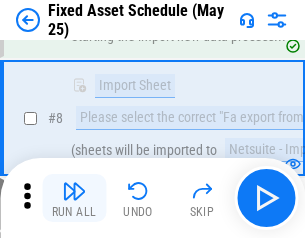 click at bounding box center (74, 191) 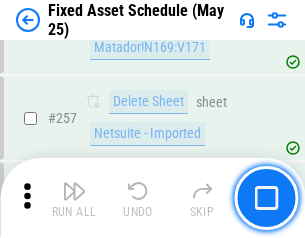 scroll, scrollTop: 6374, scrollLeft: 0, axis: vertical 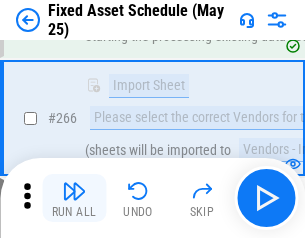 click at bounding box center (74, 191) 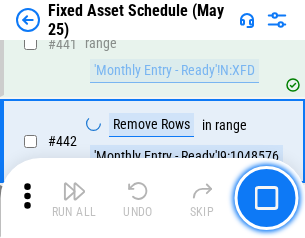 scroll, scrollTop: 8940, scrollLeft: 0, axis: vertical 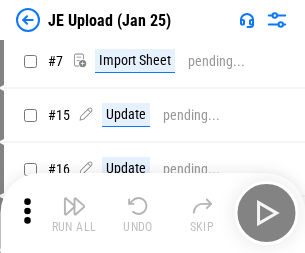 click at bounding box center [74, 206] 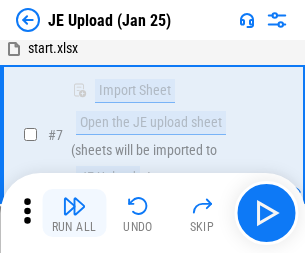 click at bounding box center (74, 206) 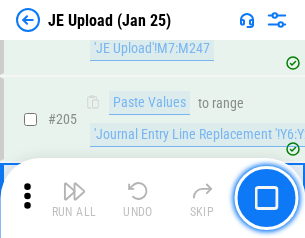 scroll, scrollTop: 4826, scrollLeft: 0, axis: vertical 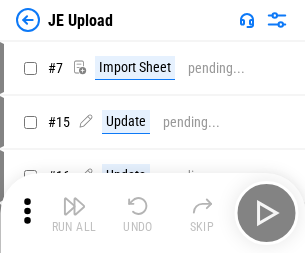 click at bounding box center [74, 206] 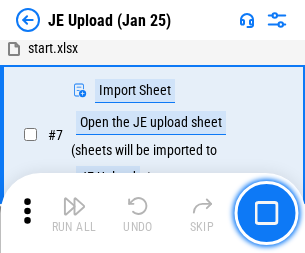 click at bounding box center (74, 206) 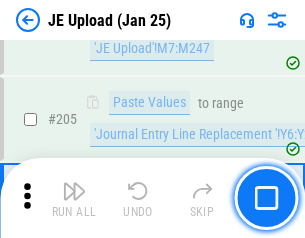 scroll, scrollTop: 4826, scrollLeft: 0, axis: vertical 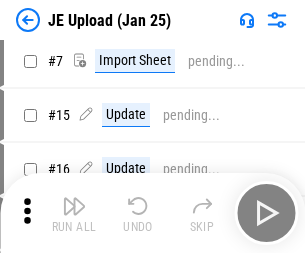 click at bounding box center (74, 206) 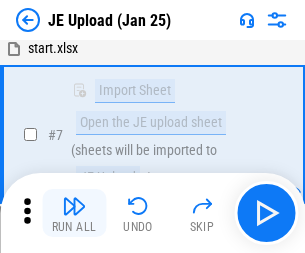 click at bounding box center (74, 206) 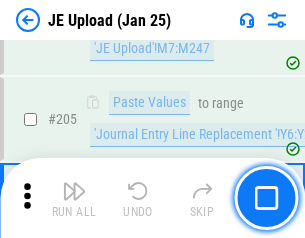 scroll, scrollTop: 4826, scrollLeft: 0, axis: vertical 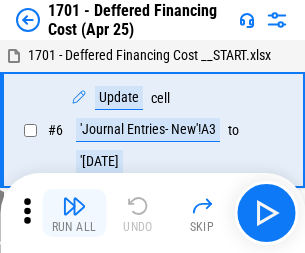 click at bounding box center [74, 206] 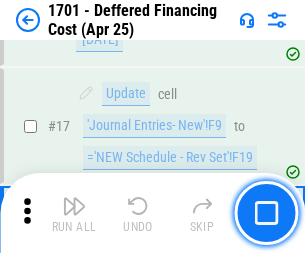 scroll, scrollTop: 240, scrollLeft: 0, axis: vertical 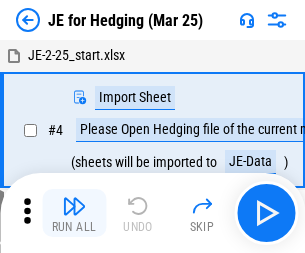 click at bounding box center [74, 206] 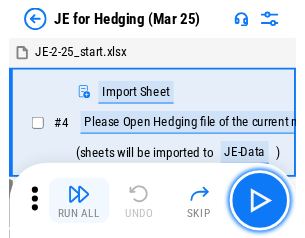 scroll, scrollTop: 3, scrollLeft: 0, axis: vertical 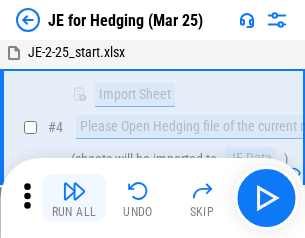 click at bounding box center [74, 191] 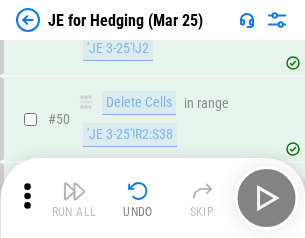 scroll, scrollTop: 1295, scrollLeft: 0, axis: vertical 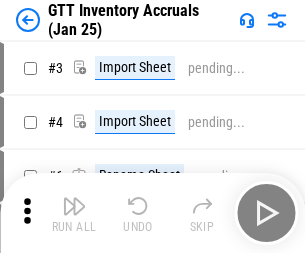 click at bounding box center (74, 206) 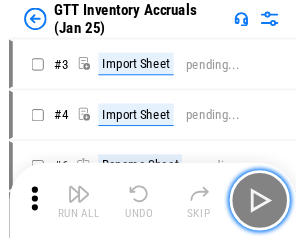scroll, scrollTop: 3, scrollLeft: 0, axis: vertical 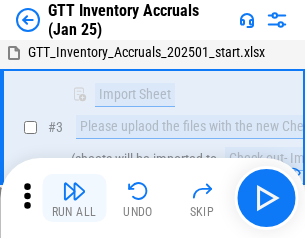 click at bounding box center (74, 191) 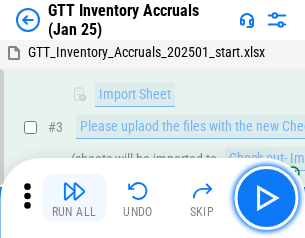 scroll, scrollTop: 129, scrollLeft: 0, axis: vertical 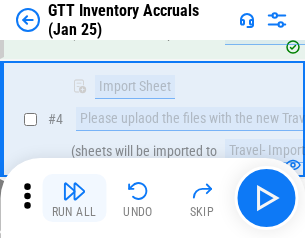 click at bounding box center [74, 191] 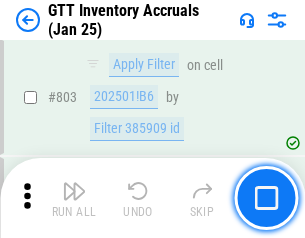 scroll, scrollTop: 15180, scrollLeft: 0, axis: vertical 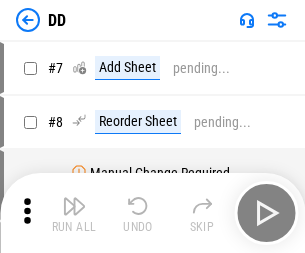 click at bounding box center (74, 206) 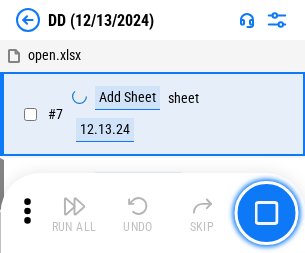 scroll, scrollTop: 193, scrollLeft: 0, axis: vertical 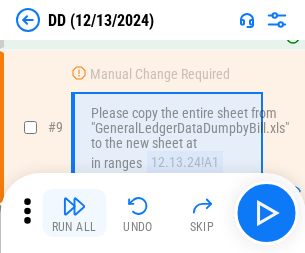 click at bounding box center (74, 206) 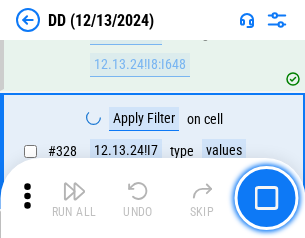 scroll, scrollTop: 8948, scrollLeft: 0, axis: vertical 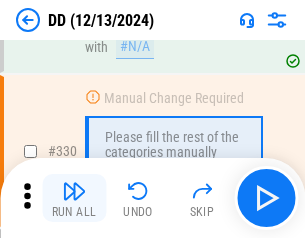 click at bounding box center [74, 191] 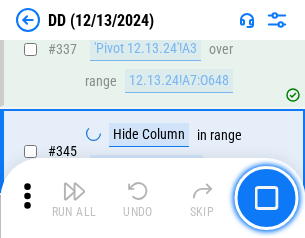scroll, scrollTop: 9572, scrollLeft: 0, axis: vertical 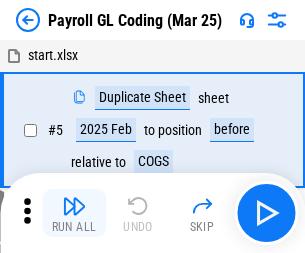 click at bounding box center [74, 206] 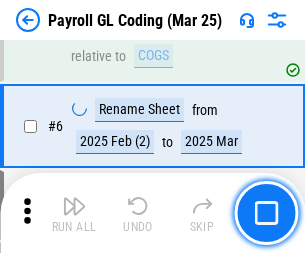 scroll, scrollTop: 240, scrollLeft: 0, axis: vertical 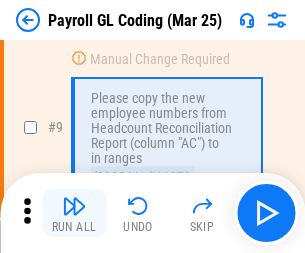 click at bounding box center (74, 206) 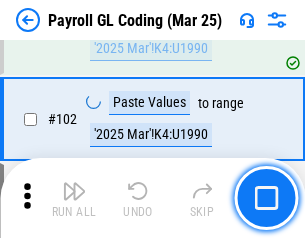 scroll, scrollTop: 4692, scrollLeft: 0, axis: vertical 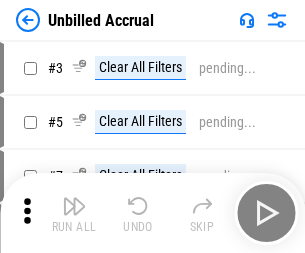 click at bounding box center [74, 206] 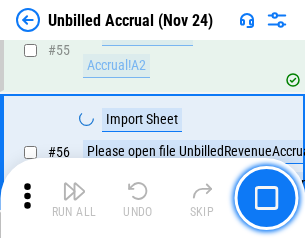 scroll, scrollTop: 2088, scrollLeft: 0, axis: vertical 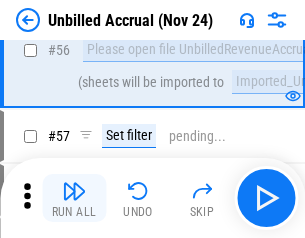 click at bounding box center (74, 191) 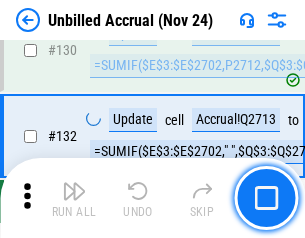 scroll, scrollTop: 5957, scrollLeft: 0, axis: vertical 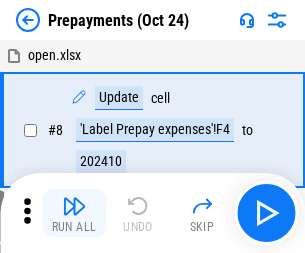 click at bounding box center [74, 206] 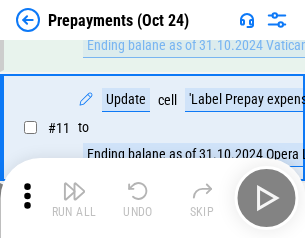scroll, scrollTop: 125, scrollLeft: 0, axis: vertical 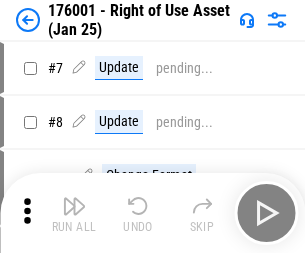 click at bounding box center (74, 206) 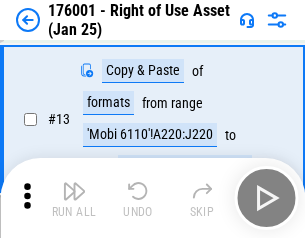 scroll, scrollTop: 129, scrollLeft: 0, axis: vertical 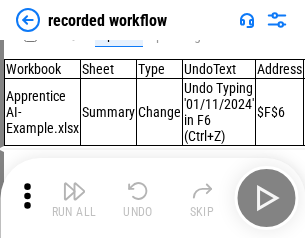 click at bounding box center [74, 191] 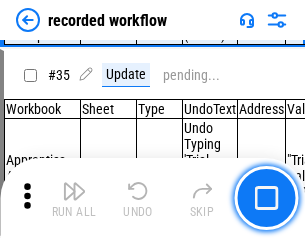scroll, scrollTop: 6251, scrollLeft: 0, axis: vertical 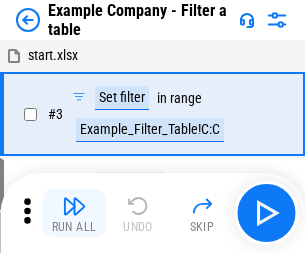 click at bounding box center [74, 206] 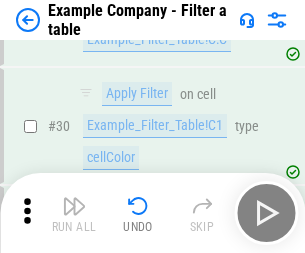 scroll, scrollTop: 1830, scrollLeft: 0, axis: vertical 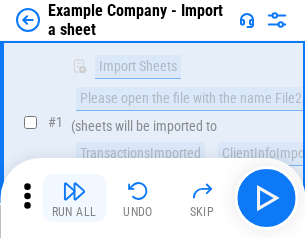 click at bounding box center [74, 191] 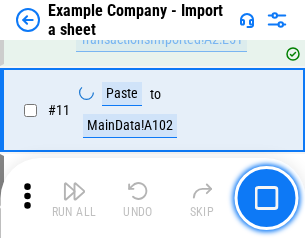 scroll, scrollTop: 442, scrollLeft: 0, axis: vertical 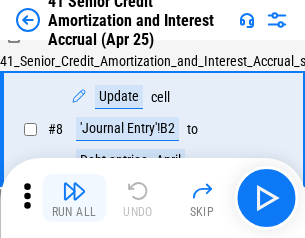 click at bounding box center (74, 191) 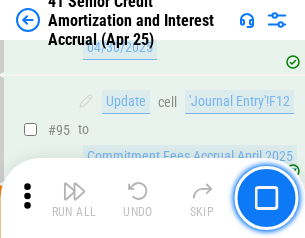scroll, scrollTop: 1584, scrollLeft: 0, axis: vertical 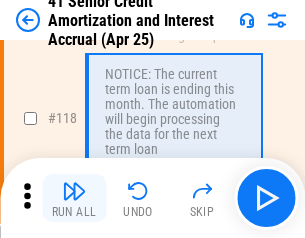 click at bounding box center [74, 191] 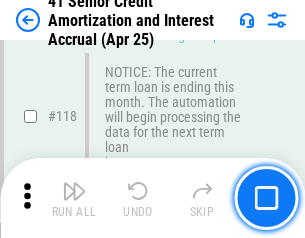 scroll, scrollTop: 1887, scrollLeft: 0, axis: vertical 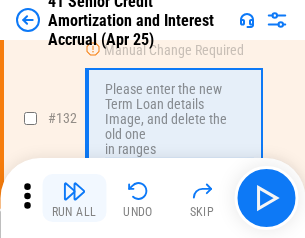 click at bounding box center [74, 191] 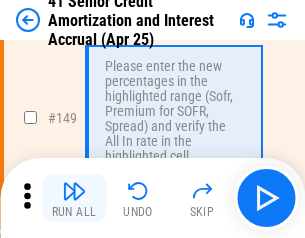 click at bounding box center [74, 191] 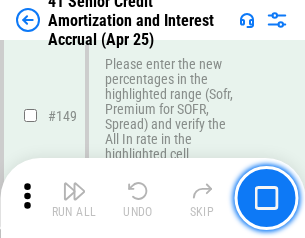 scroll, scrollTop: 2300, scrollLeft: 0, axis: vertical 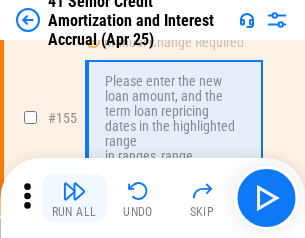 click at bounding box center [74, 191] 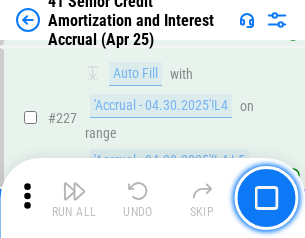 scroll, scrollTop: 4479, scrollLeft: 0, axis: vertical 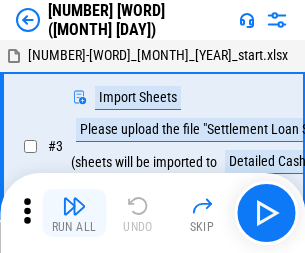click at bounding box center (74, 206) 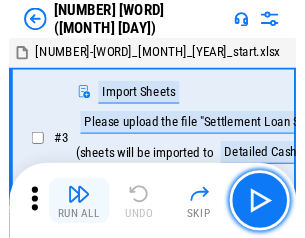 scroll, scrollTop: 19, scrollLeft: 0, axis: vertical 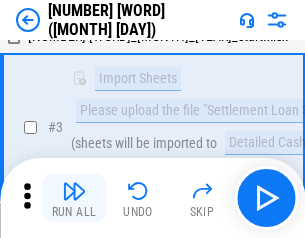 click at bounding box center (74, 191) 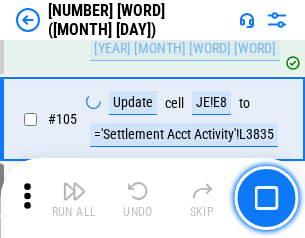 scroll, scrollTop: 1263, scrollLeft: 0, axis: vertical 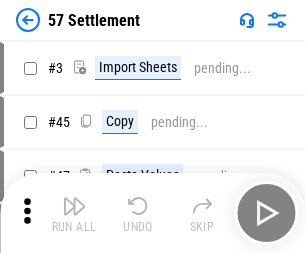 click at bounding box center (74, 206) 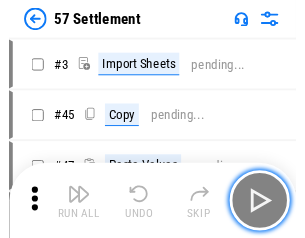 scroll, scrollTop: 19, scrollLeft: 0, axis: vertical 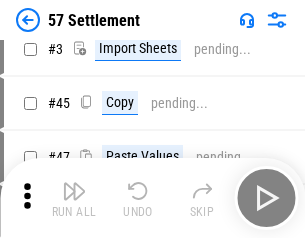 click at bounding box center [74, 191] 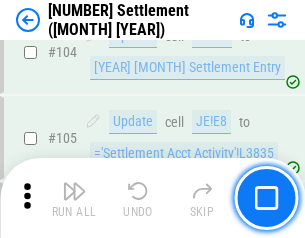 scroll, scrollTop: 1263, scrollLeft: 0, axis: vertical 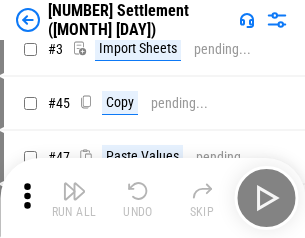 click at bounding box center (74, 191) 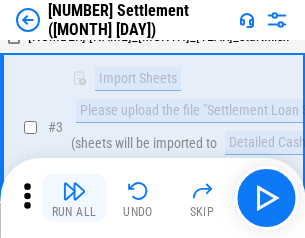 click at bounding box center (74, 191) 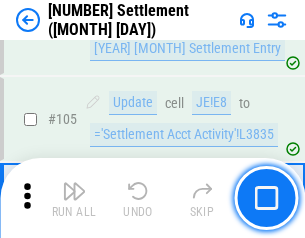 scroll, scrollTop: 1263, scrollLeft: 0, axis: vertical 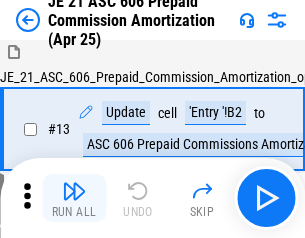 click at bounding box center (74, 191) 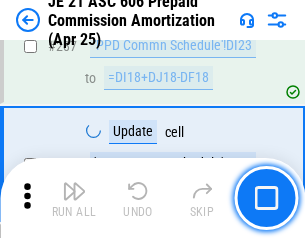 scroll, scrollTop: 3680, scrollLeft: 0, axis: vertical 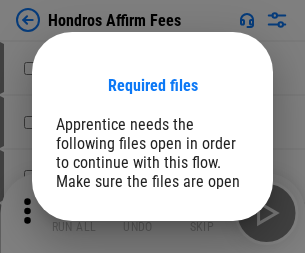 click on "Open" at bounding box center (209, 268) 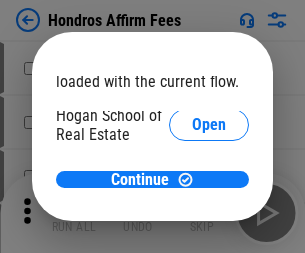 click on "Open" at bounding box center [209, 221] 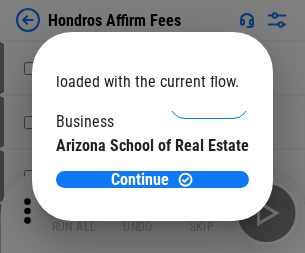 click on "Open" at bounding box center [209, 195] 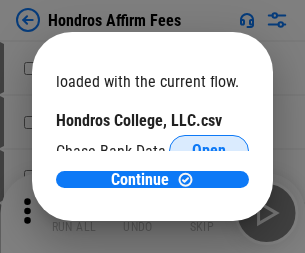 click on "Open" at bounding box center (209, 151) 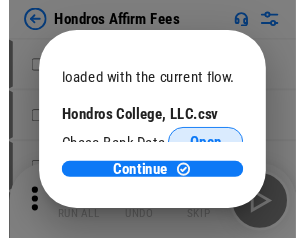 scroll, scrollTop: 314, scrollLeft: 0, axis: vertical 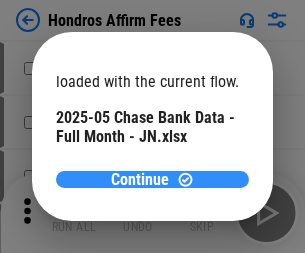 click on "Continue" at bounding box center (140, 180) 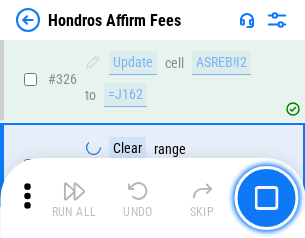 scroll, scrollTop: 4069, scrollLeft: 0, axis: vertical 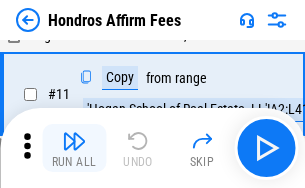 click at bounding box center (74, 141) 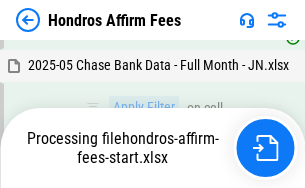scroll, scrollTop: 4352, scrollLeft: 0, axis: vertical 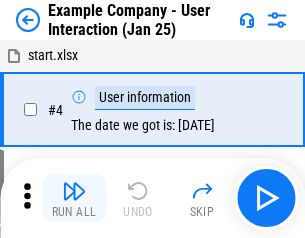 click at bounding box center [74, 191] 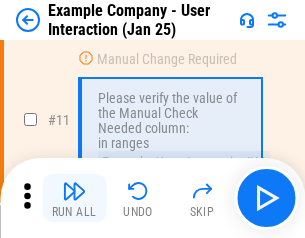 click at bounding box center [74, 191] 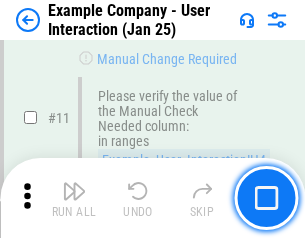 scroll, scrollTop: 433, scrollLeft: 0, axis: vertical 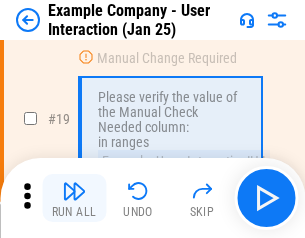click at bounding box center [74, 191] 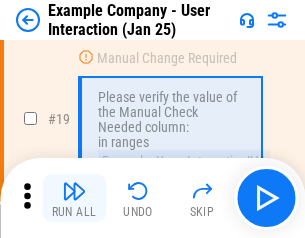 click at bounding box center (74, 191) 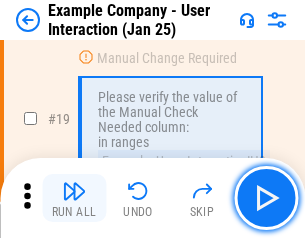 click at bounding box center (74, 191) 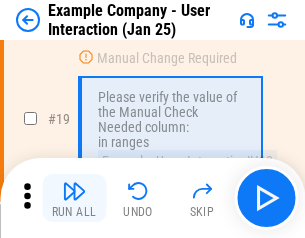 click at bounding box center [74, 191] 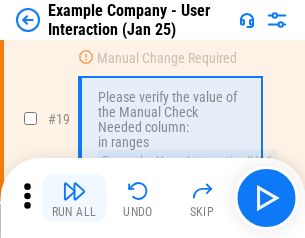 click at bounding box center (74, 191) 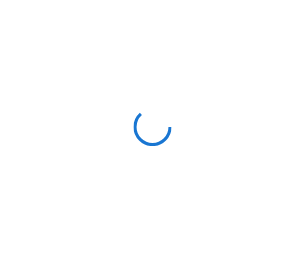 scroll, scrollTop: 0, scrollLeft: 0, axis: both 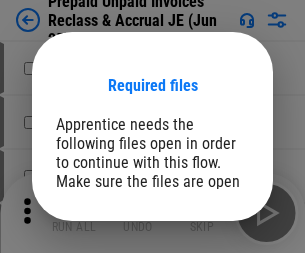 click on "Open" at bounding box center (209, 278) 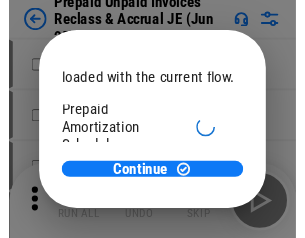 scroll, scrollTop: 119, scrollLeft: 0, axis: vertical 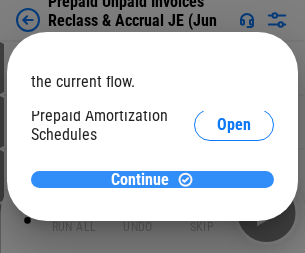click on "Continue" at bounding box center [140, 180] 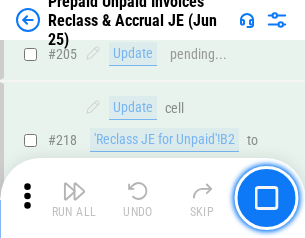 scroll, scrollTop: 2592, scrollLeft: 0, axis: vertical 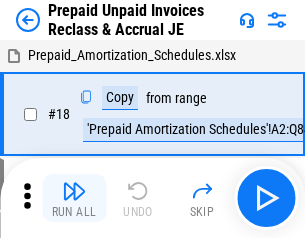 click at bounding box center (74, 191) 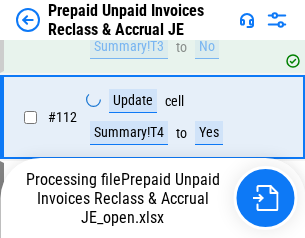 scroll, scrollTop: 1530, scrollLeft: 0, axis: vertical 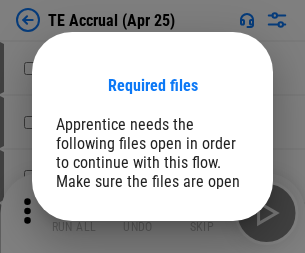 click on "Open" at bounding box center [209, 287] 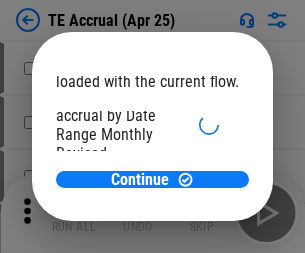 scroll, scrollTop: 119, scrollLeft: 0, axis: vertical 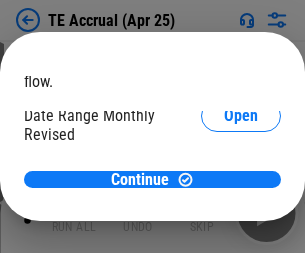 click on "Open" at bounding box center (241, 192) 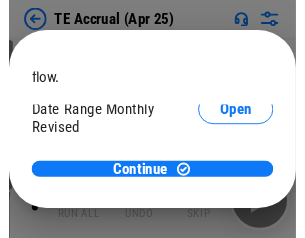 scroll, scrollTop: 93, scrollLeft: 0, axis: vertical 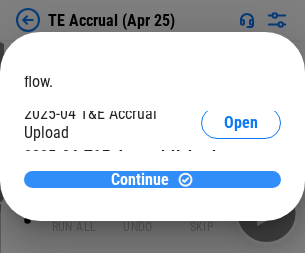 click on "Continue" at bounding box center [140, 180] 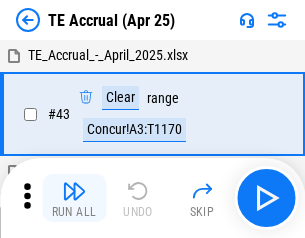 click at bounding box center (74, 191) 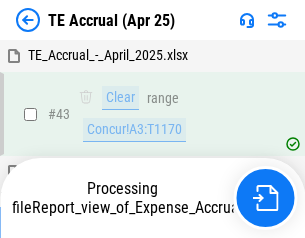 scroll, scrollTop: 115, scrollLeft: 0, axis: vertical 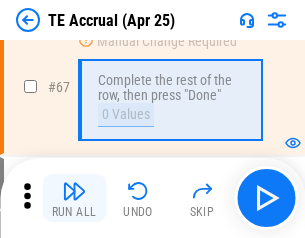 click at bounding box center [74, 191] 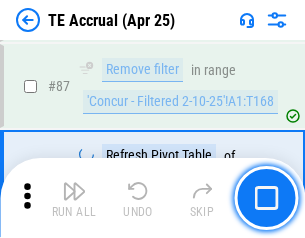 scroll, scrollTop: 1663, scrollLeft: 0, axis: vertical 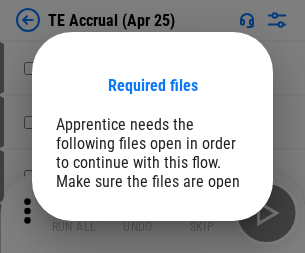 click on "Open" at bounding box center [209, 287] 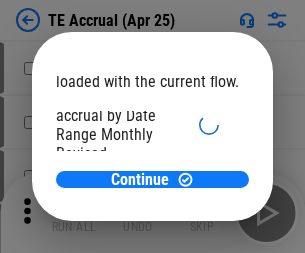 scroll, scrollTop: 119, scrollLeft: 0, axis: vertical 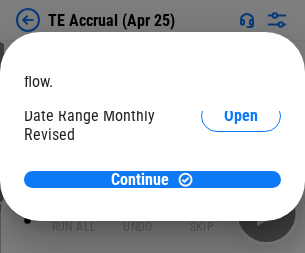 click on "Open" at bounding box center [241, 192] 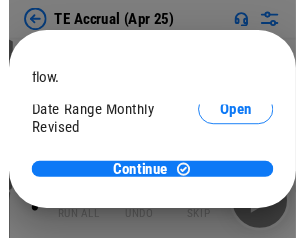 scroll, scrollTop: 93, scrollLeft: 0, axis: vertical 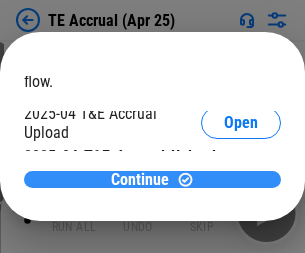click on "Continue" at bounding box center (140, 180) 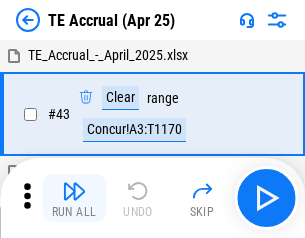 click at bounding box center (74, 191) 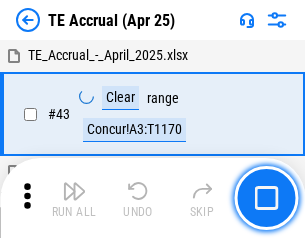 scroll, scrollTop: 115, scrollLeft: 0, axis: vertical 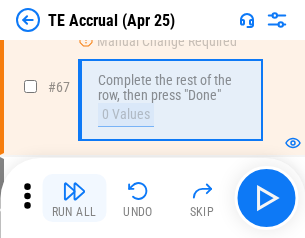 click at bounding box center (74, 191) 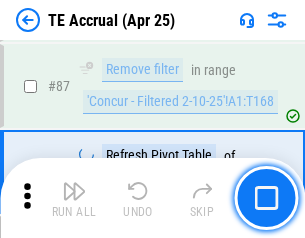 scroll, scrollTop: 1663, scrollLeft: 0, axis: vertical 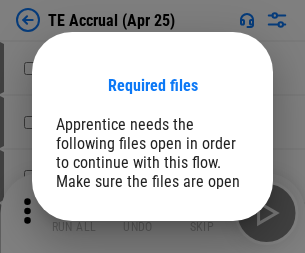 click on "Open" at bounding box center (209, 287) 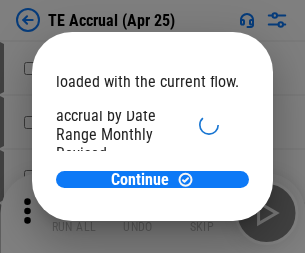 scroll, scrollTop: 119, scrollLeft: 0, axis: vertical 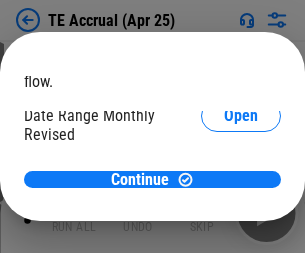 click on "Open" at bounding box center [241, 192] 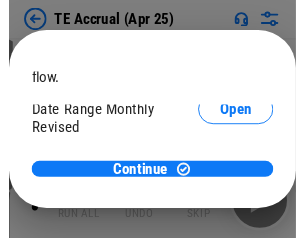scroll, scrollTop: 93, scrollLeft: 0, axis: vertical 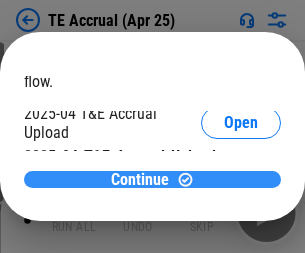click on "Continue" at bounding box center [140, 180] 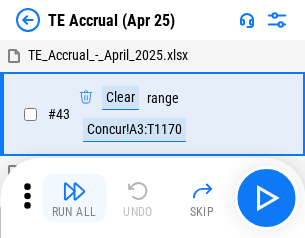 click at bounding box center (74, 191) 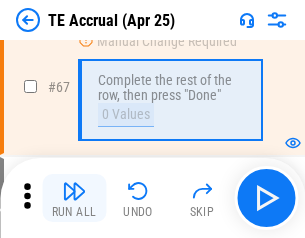 click at bounding box center (74, 191) 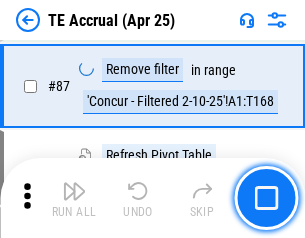 scroll, scrollTop: 1663, scrollLeft: 0, axis: vertical 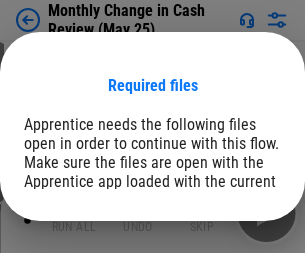 click on "Open" at bounding box center [241, 246] 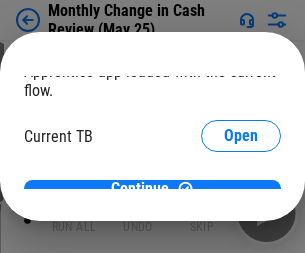 click on "Open" at bounding box center [241, 197] 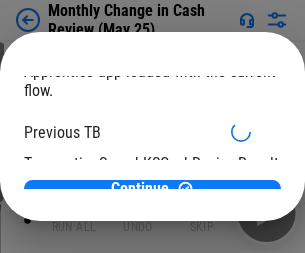 scroll, scrollTop: 65, scrollLeft: 0, axis: vertical 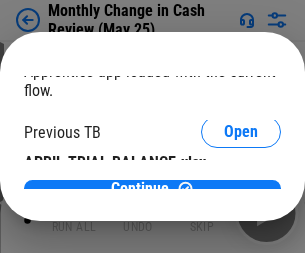 click on "Open" at bounding box center (326, 193) 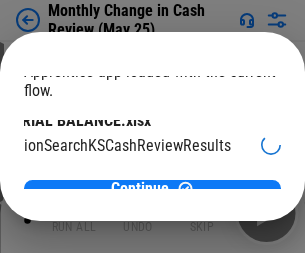 scroll, scrollTop: 126, scrollLeft: 80, axis: both 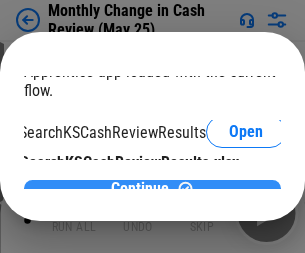 click on "Continue" at bounding box center (140, 189) 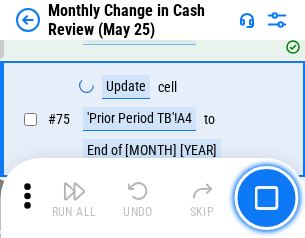 scroll, scrollTop: 1431, scrollLeft: 0, axis: vertical 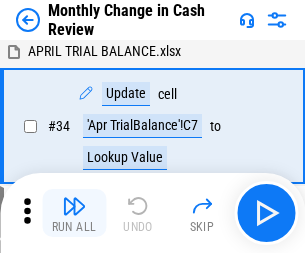 click at bounding box center (74, 206) 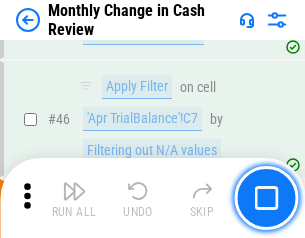scroll, scrollTop: 656, scrollLeft: 0, axis: vertical 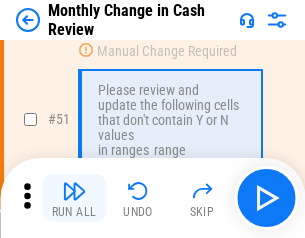click at bounding box center [74, 191] 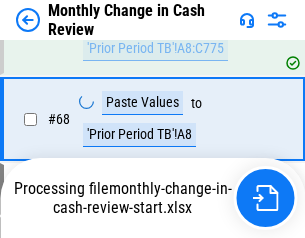 scroll, scrollTop: 1431, scrollLeft: 0, axis: vertical 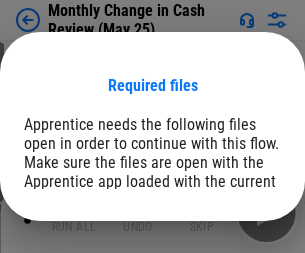 click on "Open" at bounding box center [241, 246] 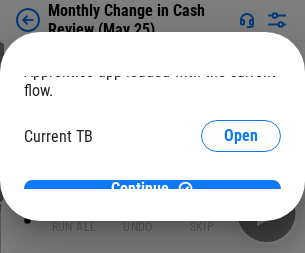 click on "Open" at bounding box center [241, 197] 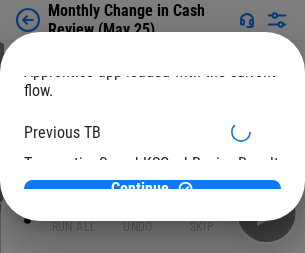 scroll, scrollTop: 65, scrollLeft: 0, axis: vertical 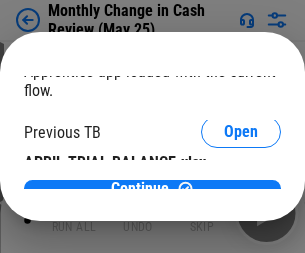 click on "Open" at bounding box center (326, 193) 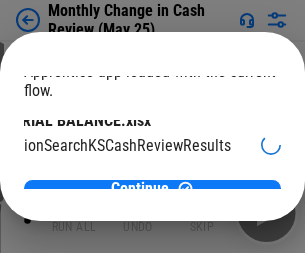 scroll, scrollTop: 126, scrollLeft: 80, axis: both 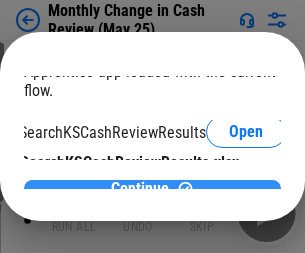 click on "Continue" at bounding box center [140, 189] 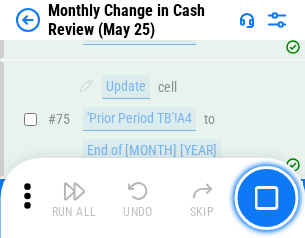 scroll, scrollTop: 1431, scrollLeft: 0, axis: vertical 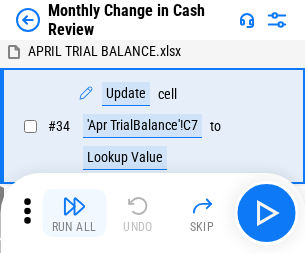 click at bounding box center [74, 206] 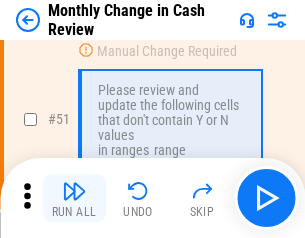 click at bounding box center [74, 191] 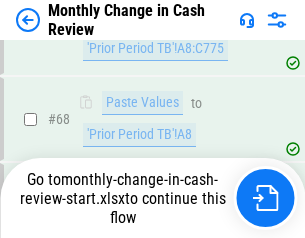 scroll, scrollTop: 1431, scrollLeft: 0, axis: vertical 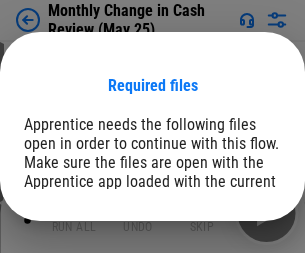 click on "Open" at bounding box center [241, 246] 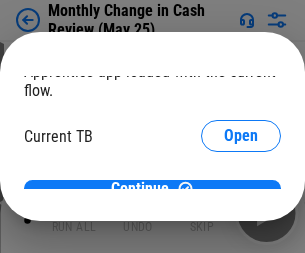 click on "Open" at bounding box center [241, 197] 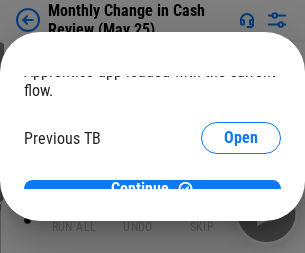 scroll, scrollTop: 65, scrollLeft: 0, axis: vertical 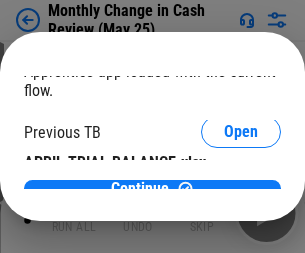 click on "Open" at bounding box center (326, 193) 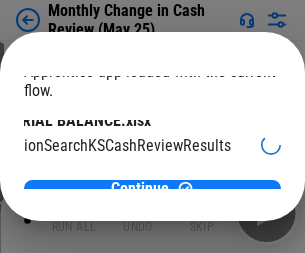scroll, scrollTop: 126, scrollLeft: 80, axis: both 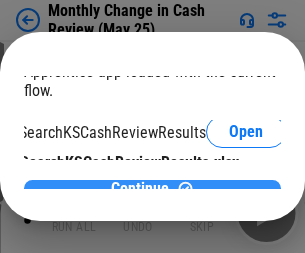 click on "Continue" at bounding box center [140, 189] 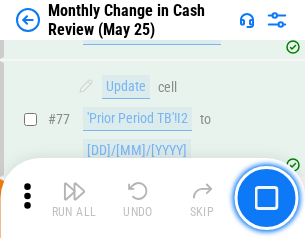 scroll, scrollTop: 1431, scrollLeft: 0, axis: vertical 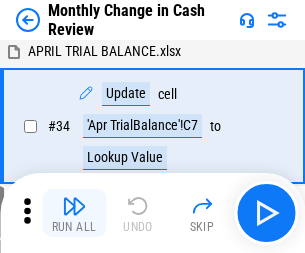 click at bounding box center (74, 206) 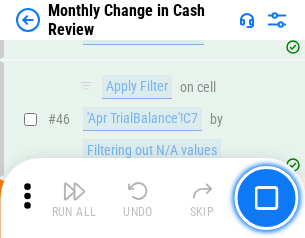 scroll, scrollTop: 656, scrollLeft: 0, axis: vertical 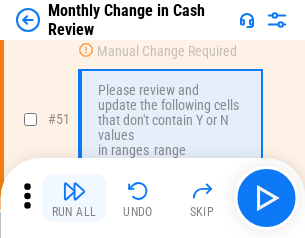 click at bounding box center (74, 191) 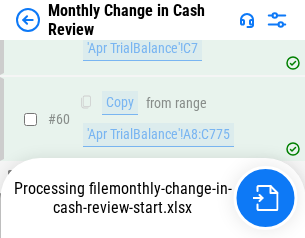 scroll, scrollTop: 1431, scrollLeft: 0, axis: vertical 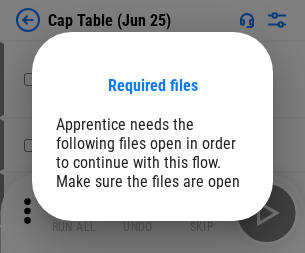 click on "Open" at bounding box center [209, 268] 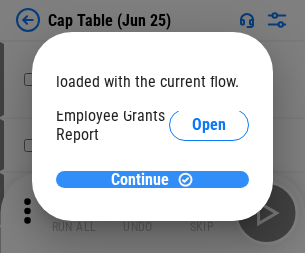 click on "Continue" at bounding box center [140, 180] 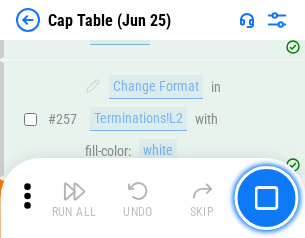 scroll, scrollTop: 9188, scrollLeft: 0, axis: vertical 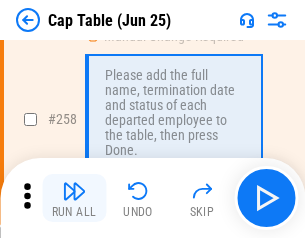 click at bounding box center (74, 191) 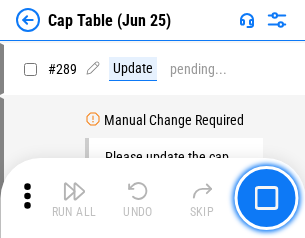 scroll, scrollTop: 10397, scrollLeft: 0, axis: vertical 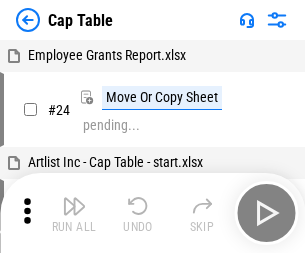 click at bounding box center (74, 206) 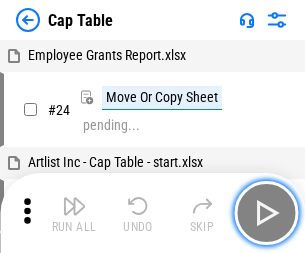 scroll, scrollTop: 31, scrollLeft: 0, axis: vertical 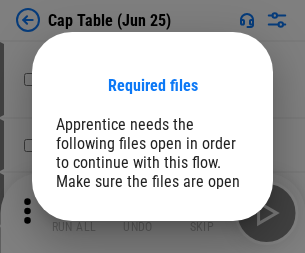 click on "Open" at bounding box center (209, 268) 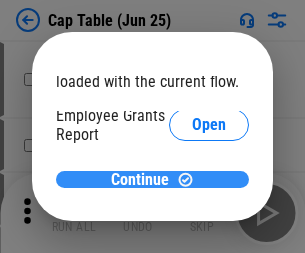 click on "Continue" at bounding box center [140, 180] 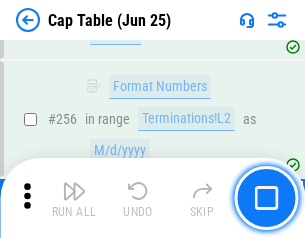 scroll, scrollTop: 9188, scrollLeft: 0, axis: vertical 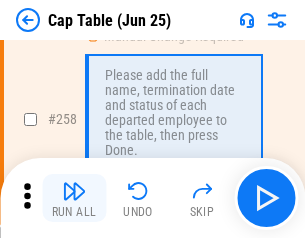 click at bounding box center (74, 191) 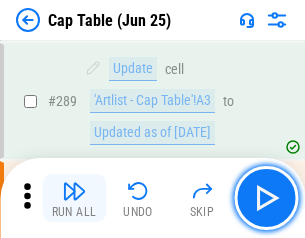 scroll, scrollTop: 10397, scrollLeft: 0, axis: vertical 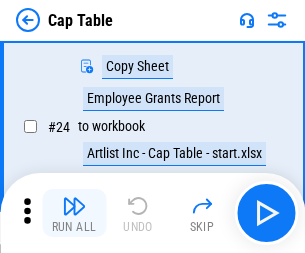 click at bounding box center (74, 206) 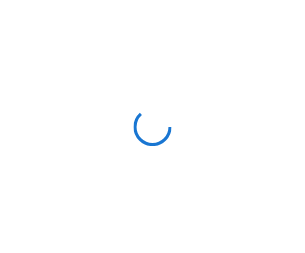 scroll, scrollTop: 0, scrollLeft: 0, axis: both 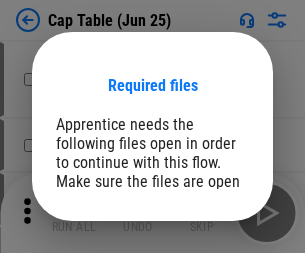 click on "Open" at bounding box center [209, 268] 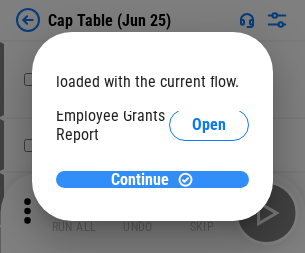 click on "Continue" at bounding box center (140, 180) 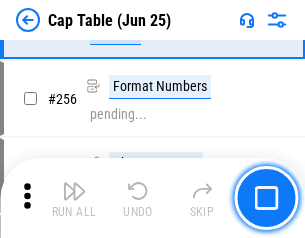 scroll, scrollTop: 9188, scrollLeft: 0, axis: vertical 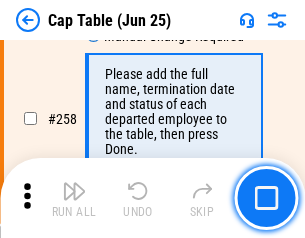 click at bounding box center [74, 191] 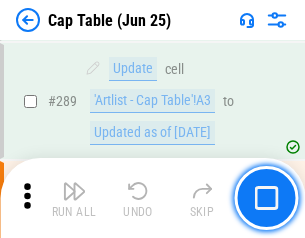 scroll, scrollTop: 10397, scrollLeft: 0, axis: vertical 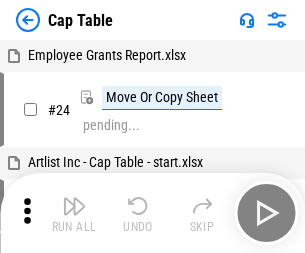 click at bounding box center (74, 206) 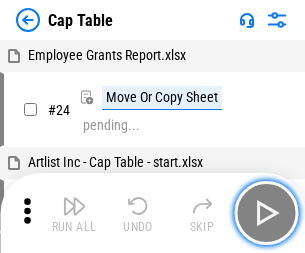 scroll, scrollTop: 31, scrollLeft: 0, axis: vertical 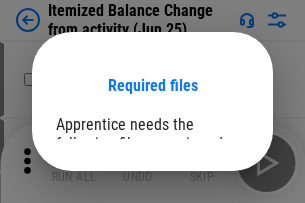 click on "Open" at bounding box center (209, 278) 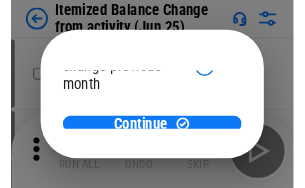 scroll, scrollTop: 146, scrollLeft: 0, axis: vertical 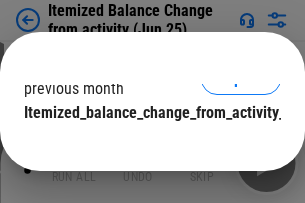 click on "Continue" at bounding box center [140, 153] 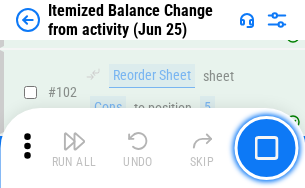 scroll, scrollTop: 3345, scrollLeft: 0, axis: vertical 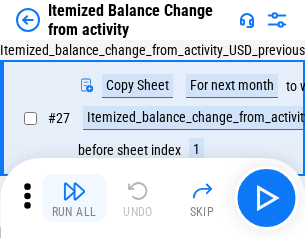 click at bounding box center (74, 191) 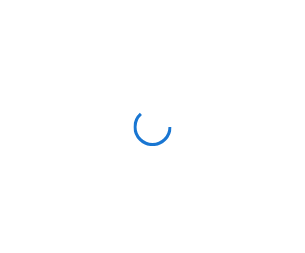 scroll, scrollTop: 0, scrollLeft: 0, axis: both 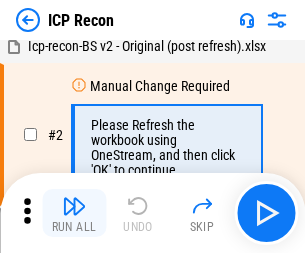 click at bounding box center [74, 206] 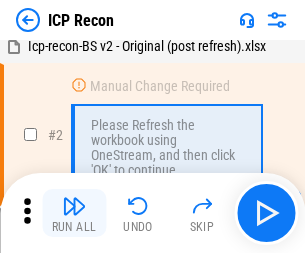click at bounding box center [74, 206] 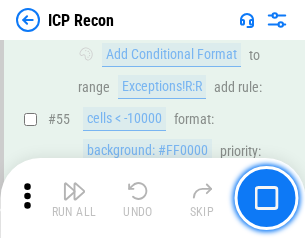 scroll, scrollTop: 1743, scrollLeft: 0, axis: vertical 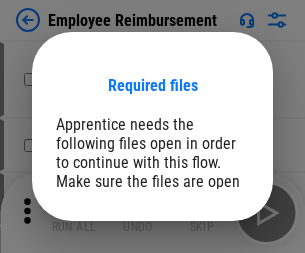 click on "Open" at bounding box center [209, 268] 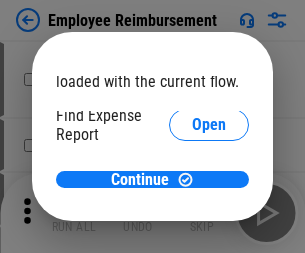 click on "Open" at bounding box center (209, 240) 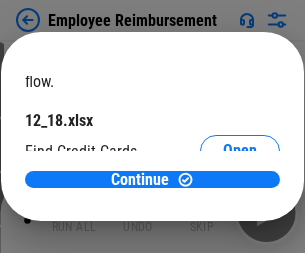 scroll, scrollTop: 119, scrollLeft: 0, axis: vertical 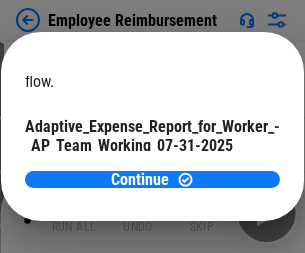click on "Open" at bounding box center (240, 195) 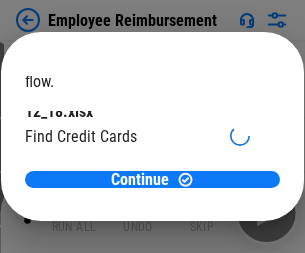 scroll, scrollTop: 208, scrollLeft: 0, axis: vertical 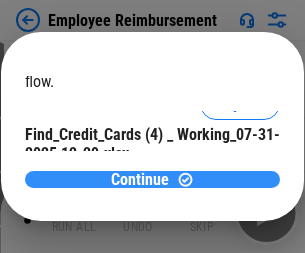 click on "Continue" at bounding box center [140, 180] 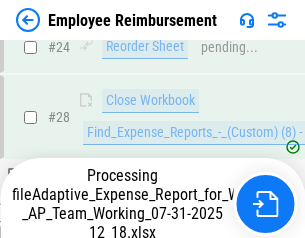 scroll, scrollTop: 935, scrollLeft: 0, axis: vertical 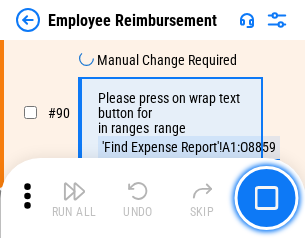 click at bounding box center (74, 191) 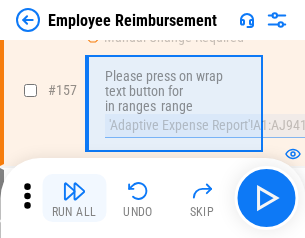 click at bounding box center [74, 191] 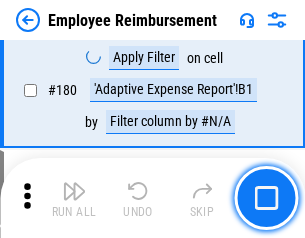 scroll, scrollTop: 5083, scrollLeft: 0, axis: vertical 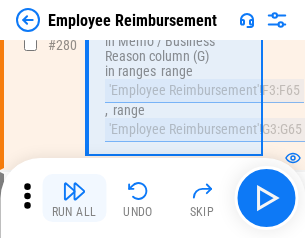 click at bounding box center (74, 191) 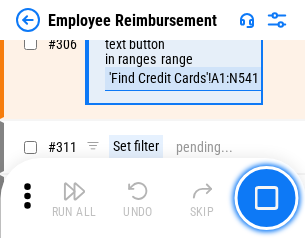 click at bounding box center [74, 191] 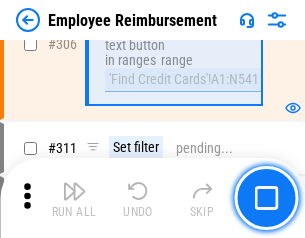 scroll, scrollTop: 10279, scrollLeft: 0, axis: vertical 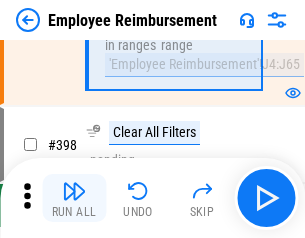 click at bounding box center [74, 191] 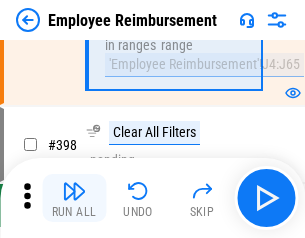 click at bounding box center (74, 191) 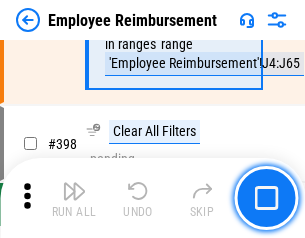 click at bounding box center [74, 191] 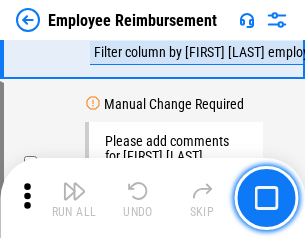 scroll, scrollTop: 12142, scrollLeft: 0, axis: vertical 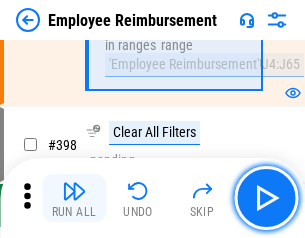 click at bounding box center (74, 191) 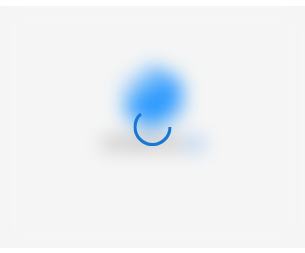scroll, scrollTop: 0, scrollLeft: 0, axis: both 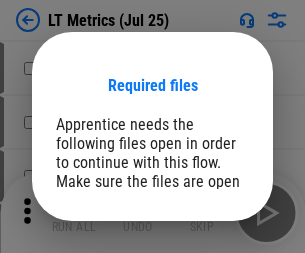 click on "Open" at bounding box center [209, 265] 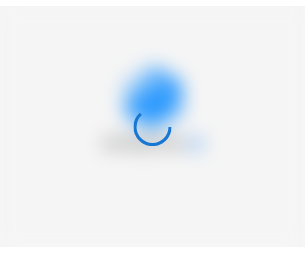 scroll, scrollTop: 0, scrollLeft: 0, axis: both 